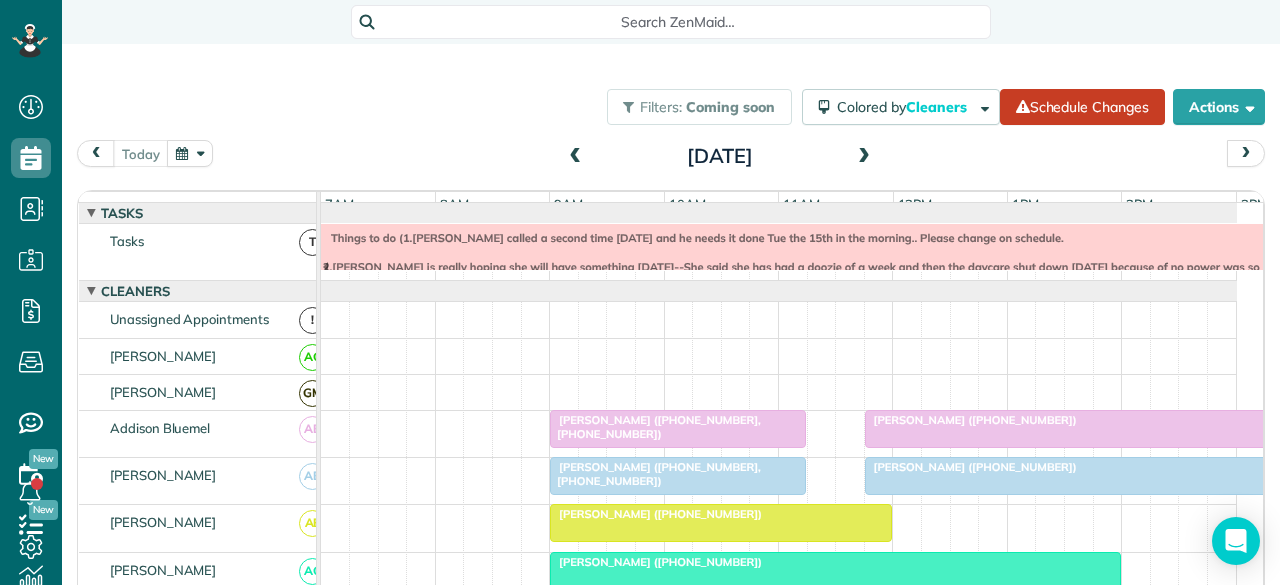 scroll, scrollTop: 0, scrollLeft: 0, axis: both 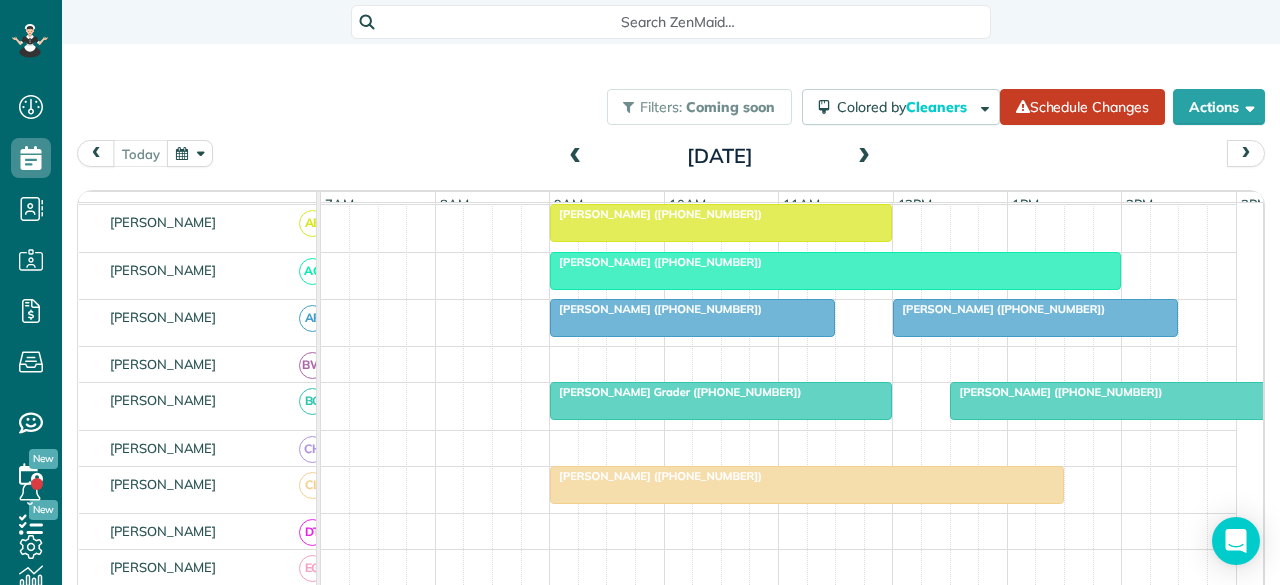 click at bounding box center (721, 401) 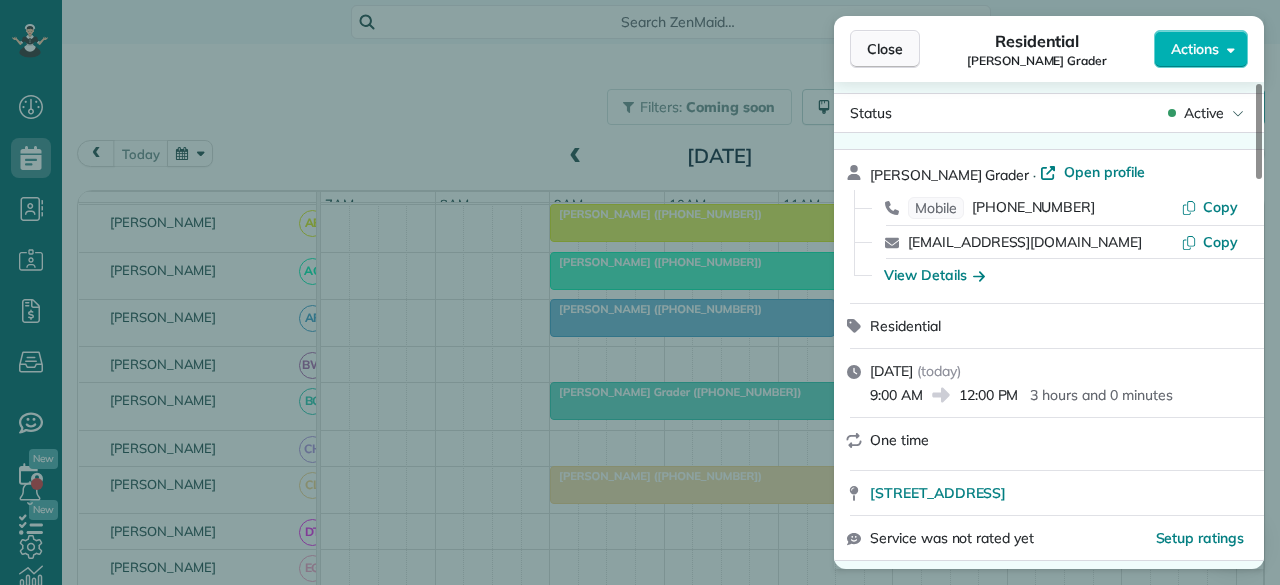 scroll, scrollTop: 0, scrollLeft: 0, axis: both 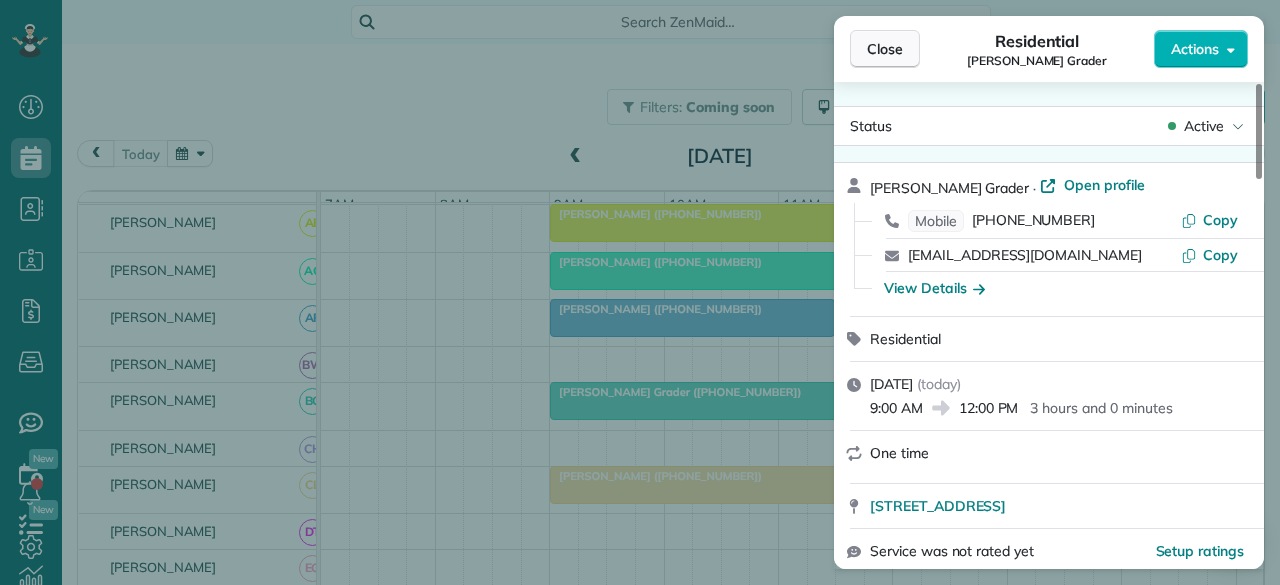 click on "Close" at bounding box center [885, 49] 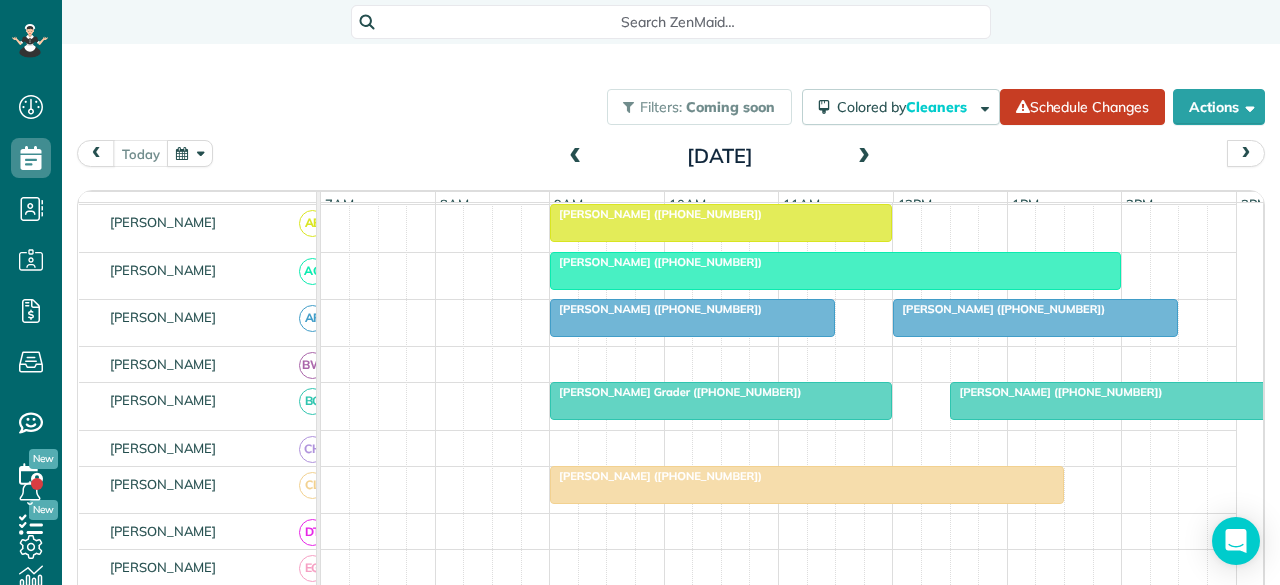 click on "[PERSON_NAME] ([PHONE_NUMBER])" at bounding box center [1056, 392] 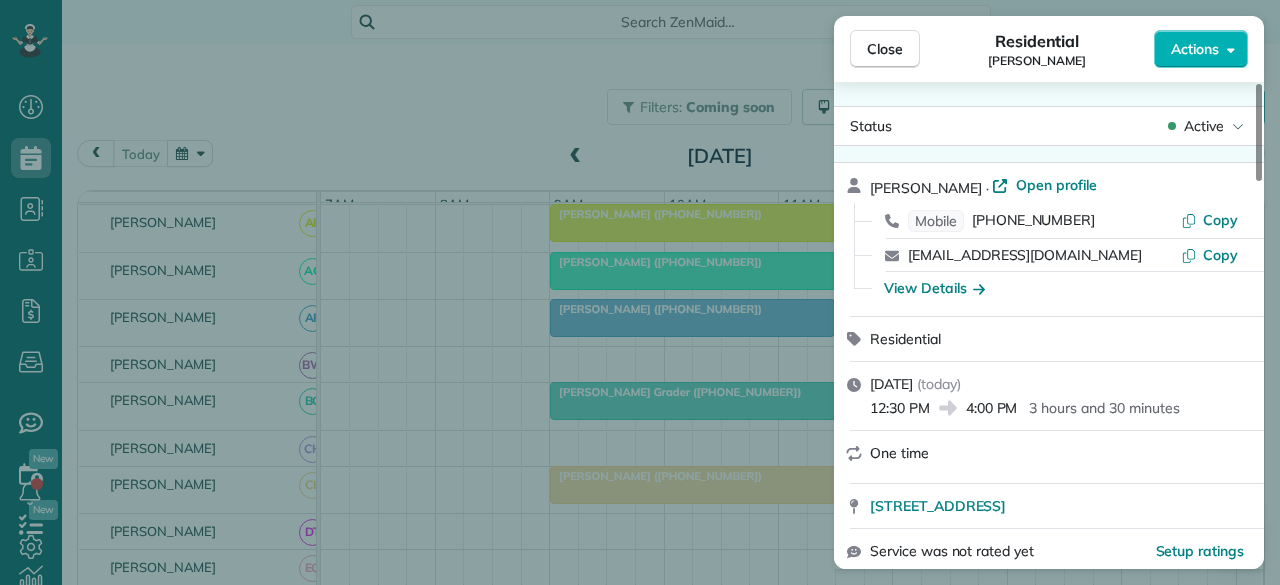 scroll, scrollTop: 400, scrollLeft: 0, axis: vertical 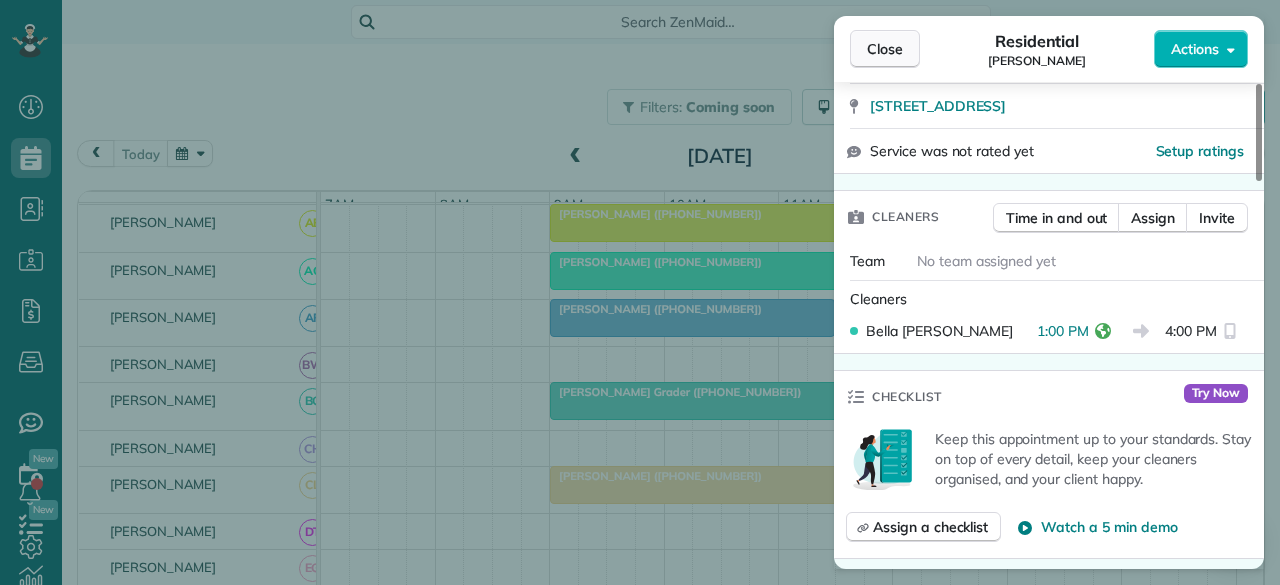 click on "Close" at bounding box center [885, 49] 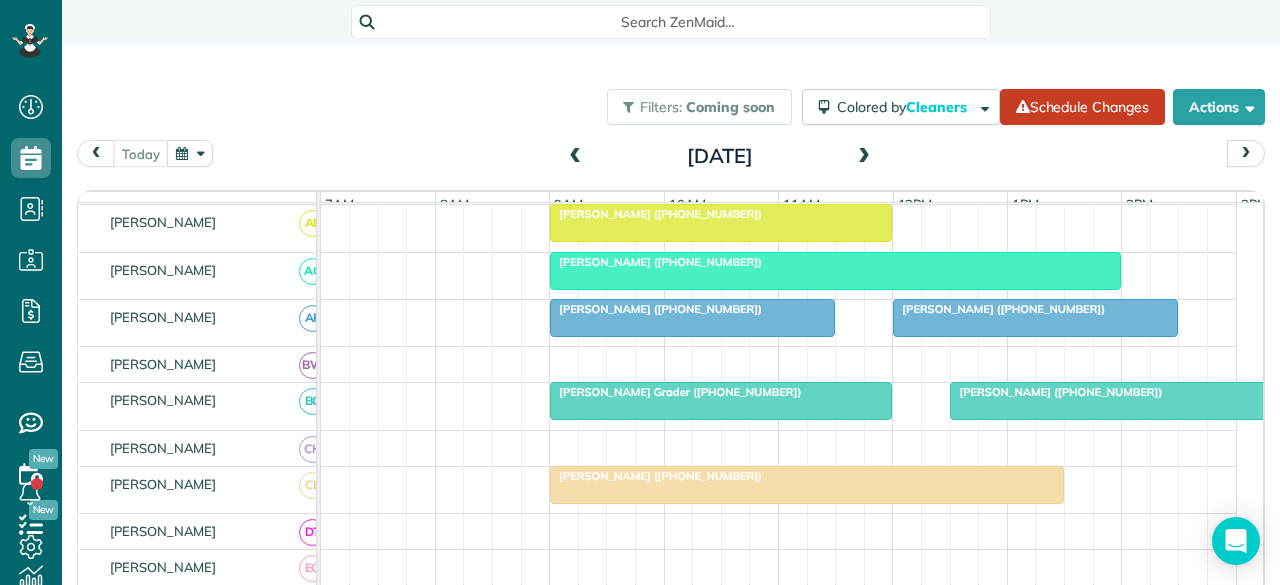 scroll, scrollTop: 399, scrollLeft: 0, axis: vertical 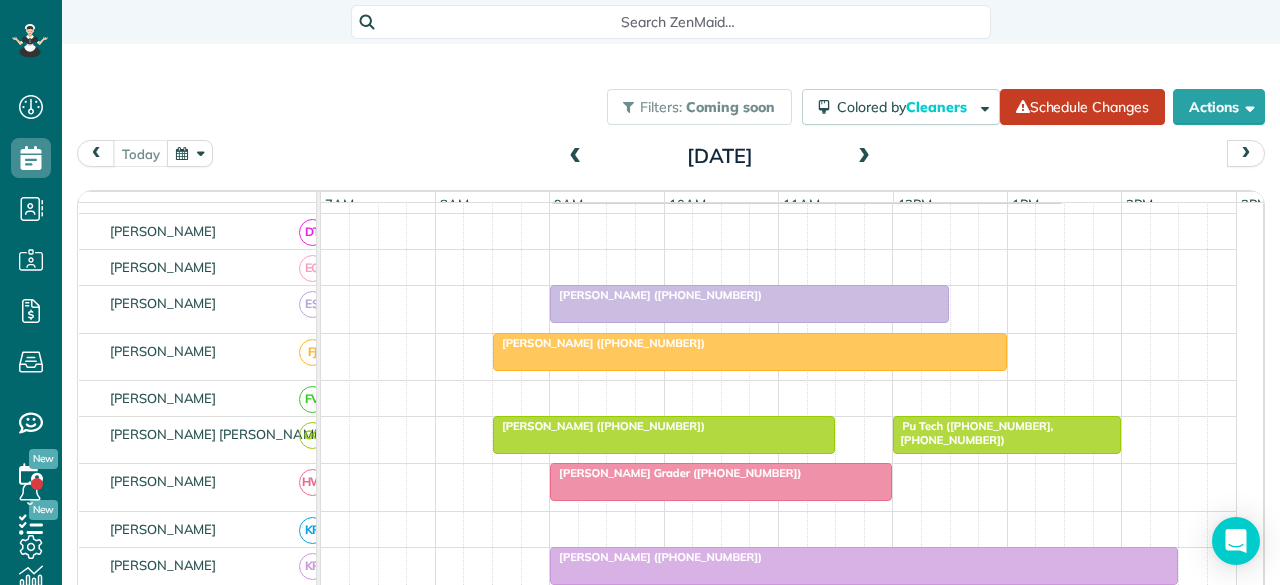 click on "[PERSON_NAME] ([PHONE_NUMBER])" at bounding box center [599, 426] 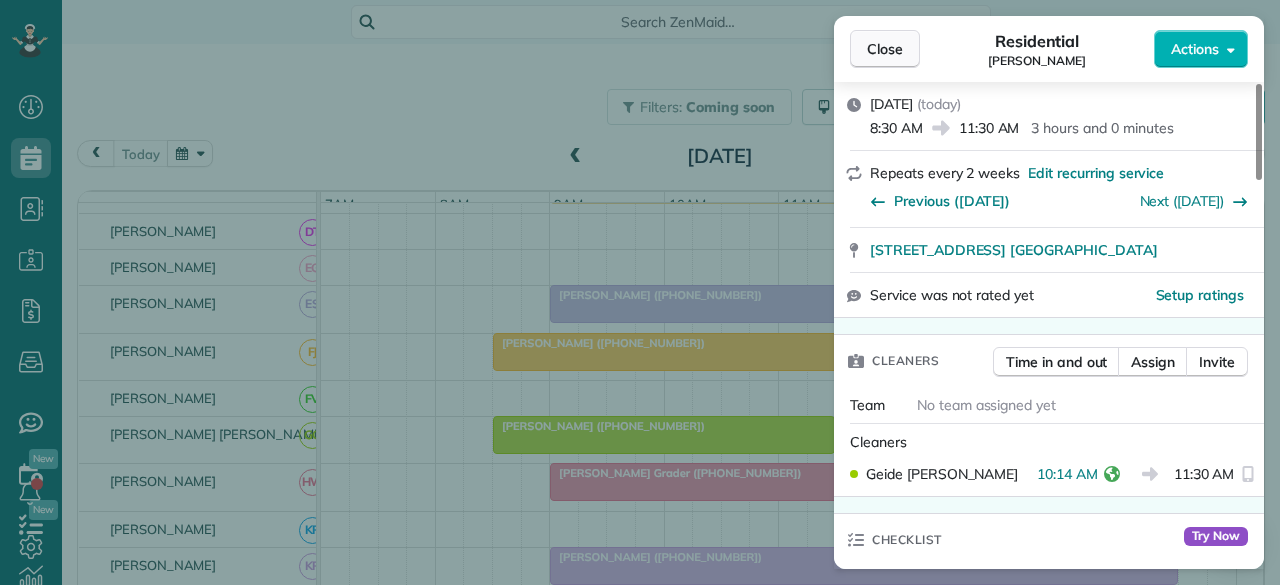 click on "Close" at bounding box center (885, 49) 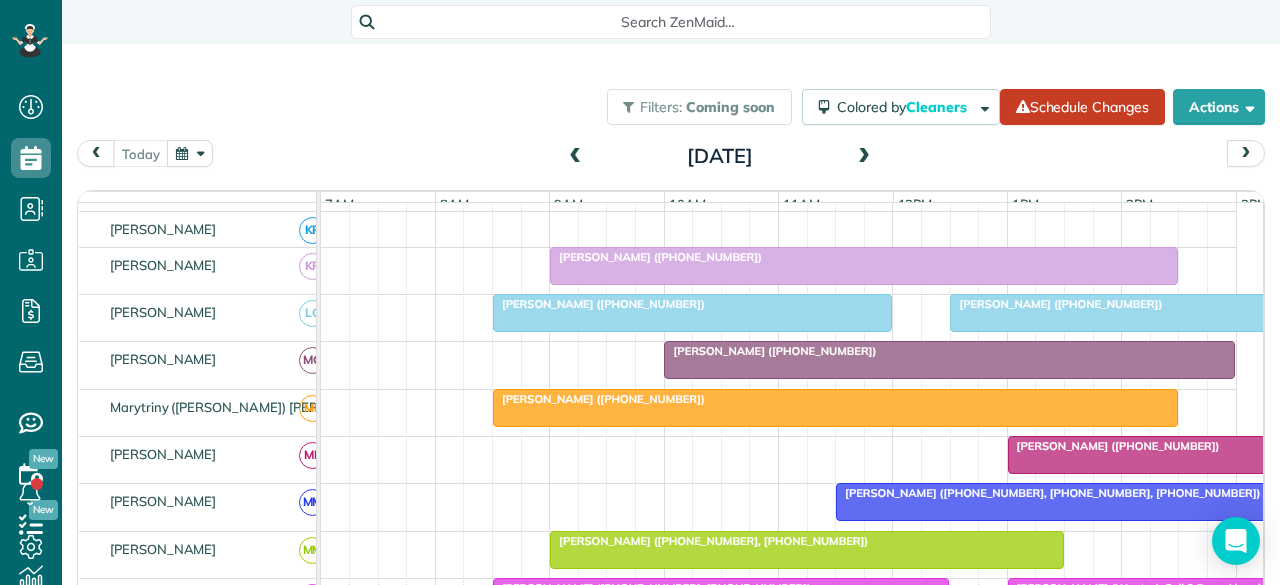 scroll, scrollTop: 980, scrollLeft: 0, axis: vertical 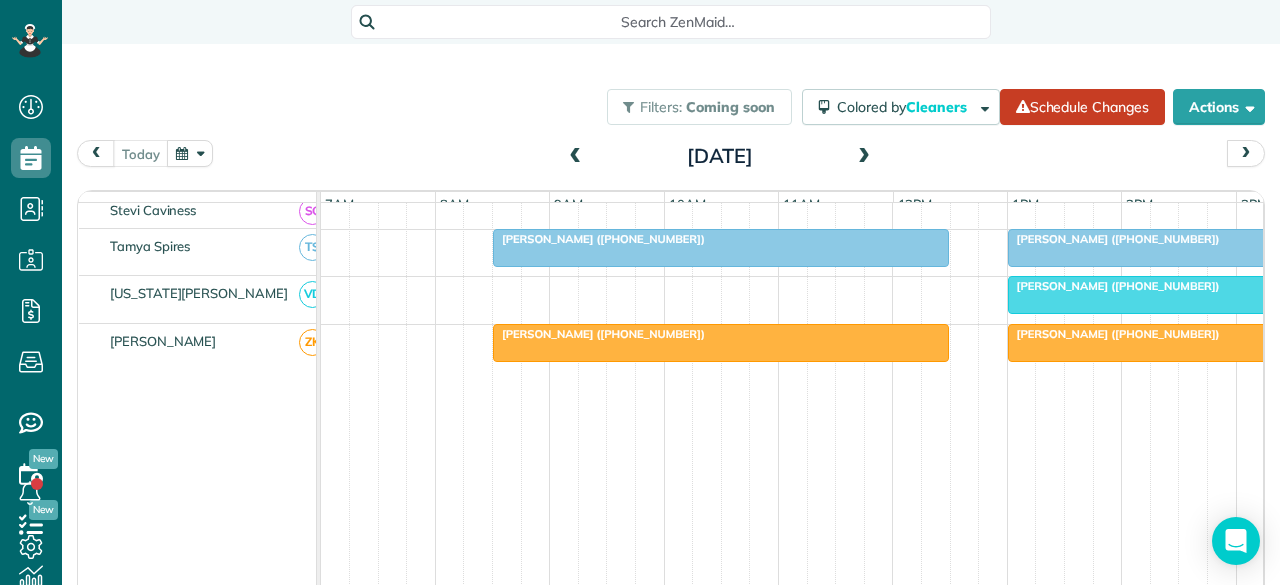 click at bounding box center [1236, 295] 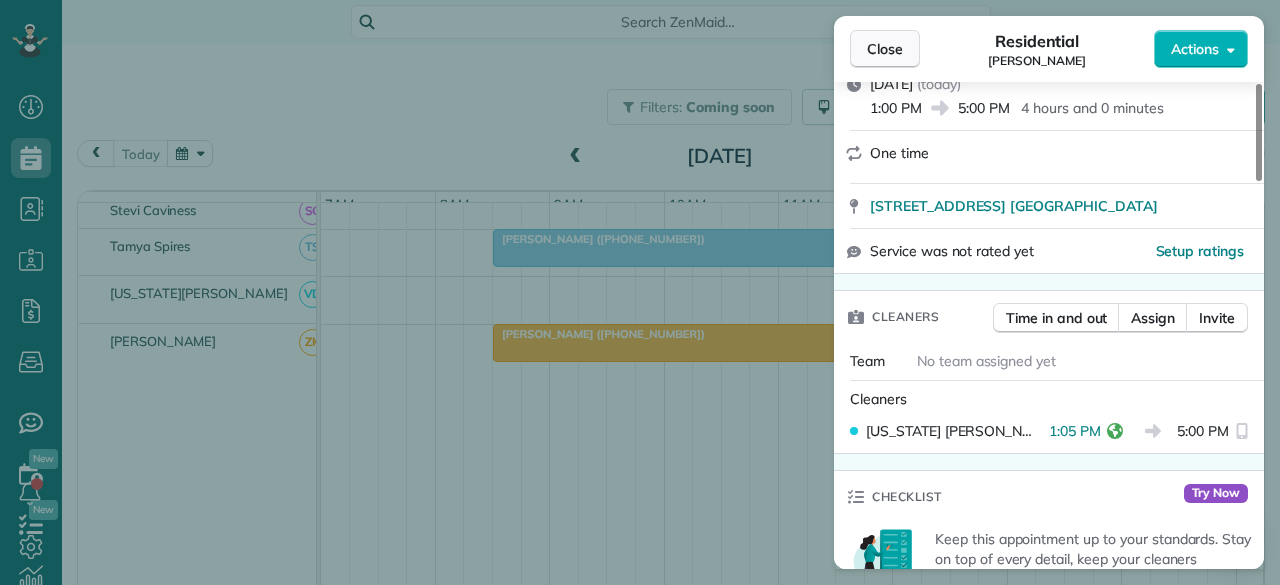 click on "Close" at bounding box center (885, 49) 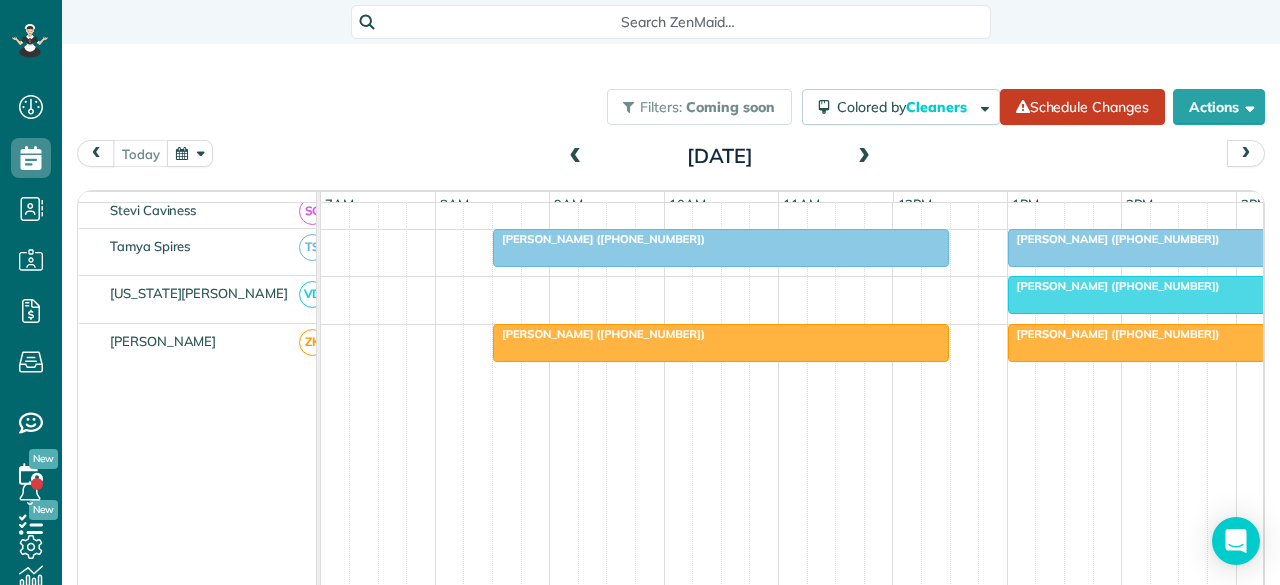 scroll, scrollTop: 1435, scrollLeft: 0, axis: vertical 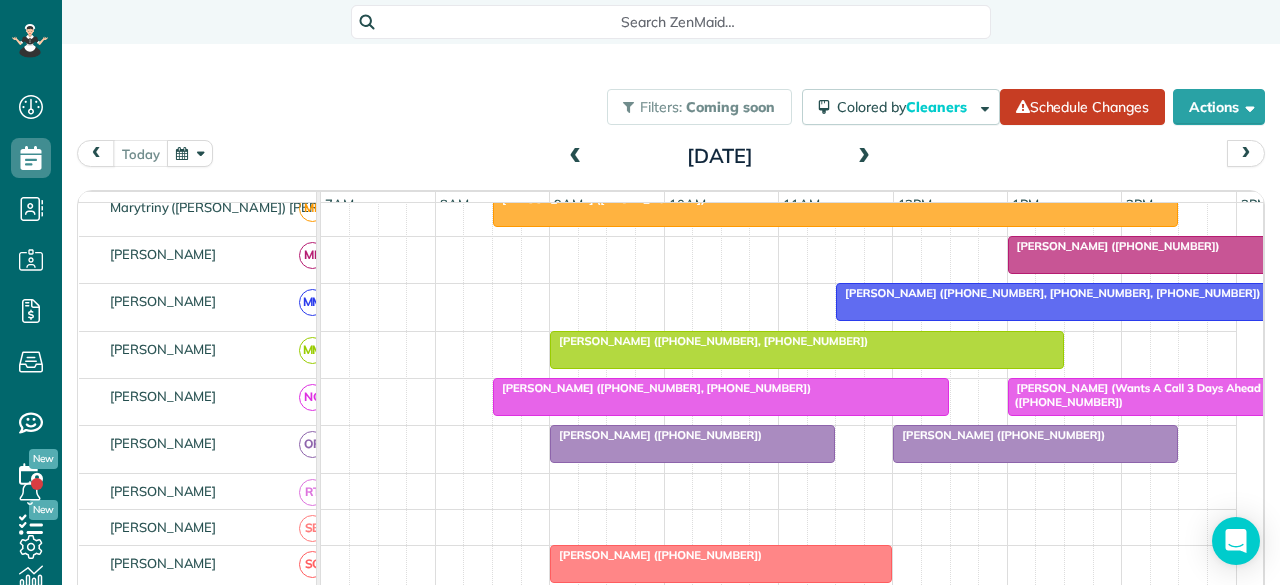 click on "[PERSON_NAME] (Wants A Call 3 Days Ahead And The Day Before) ([PHONE_NUMBER])" at bounding box center [1207, 395] 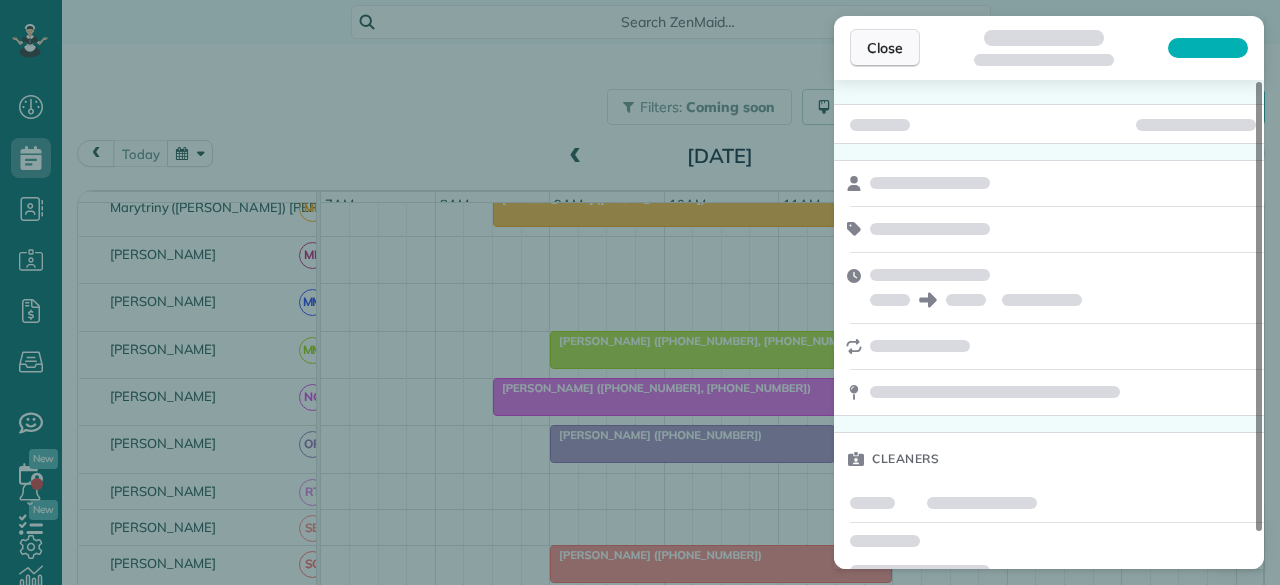 drag, startPoint x: 858, startPoint y: 49, endPoint x: 871, endPoint y: 41, distance: 15.264338 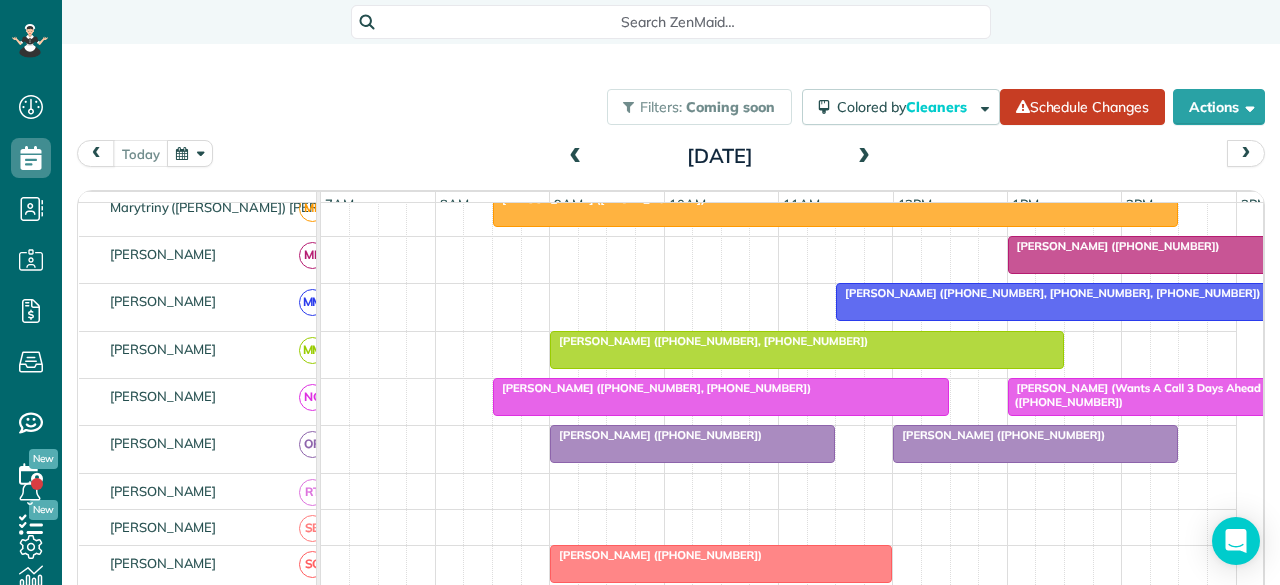 click on "[PERSON_NAME] (Wants A Call 3 Days Ahead And The Day Before) ([PHONE_NUMBER])" at bounding box center (1190, 395) 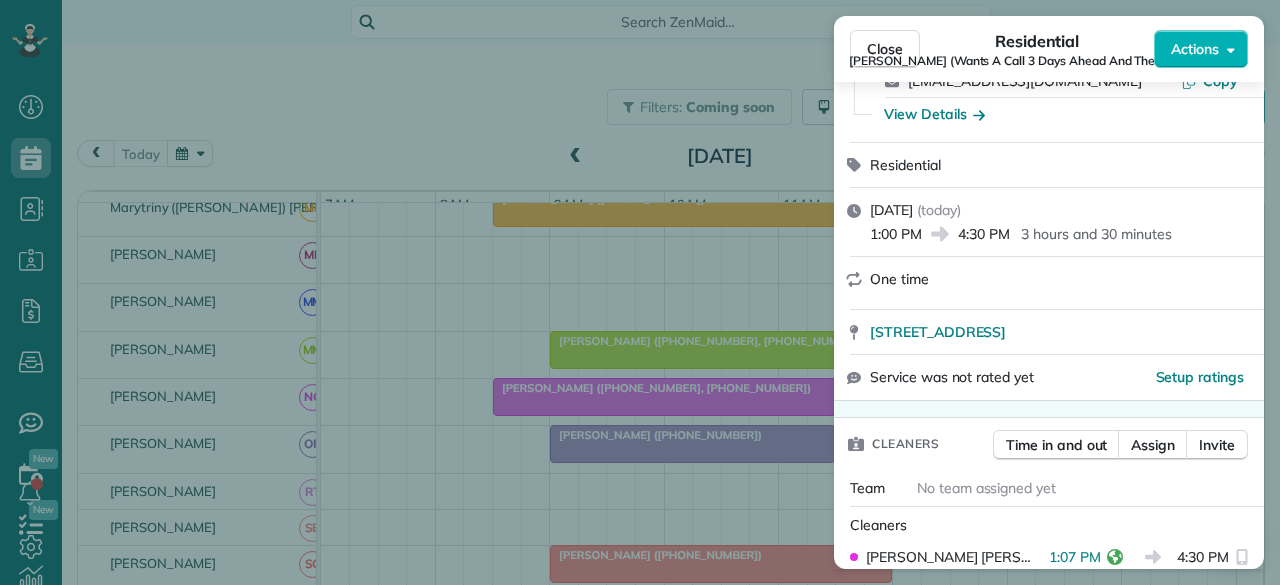 scroll, scrollTop: 0, scrollLeft: 0, axis: both 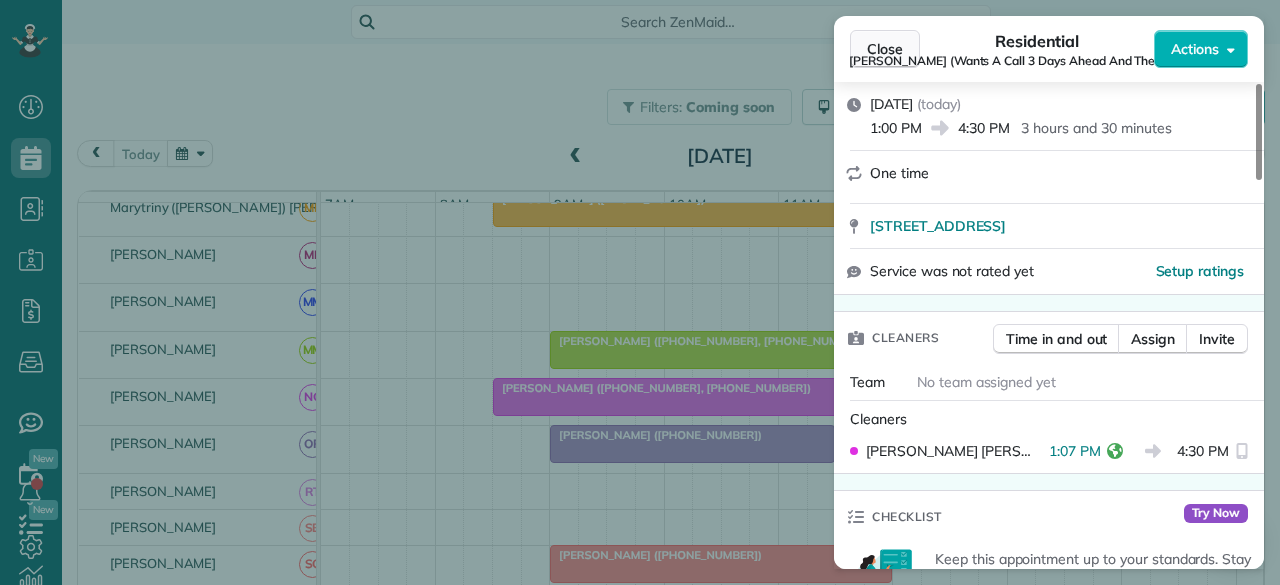 click on "Close" at bounding box center [885, 49] 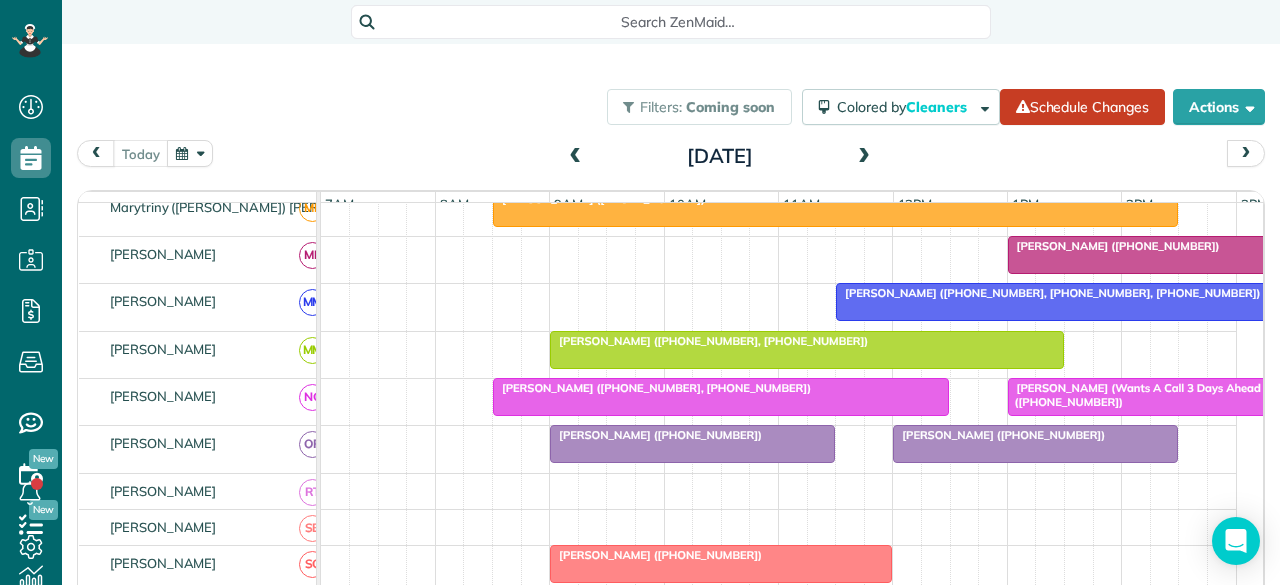 scroll, scrollTop: 1004, scrollLeft: 0, axis: vertical 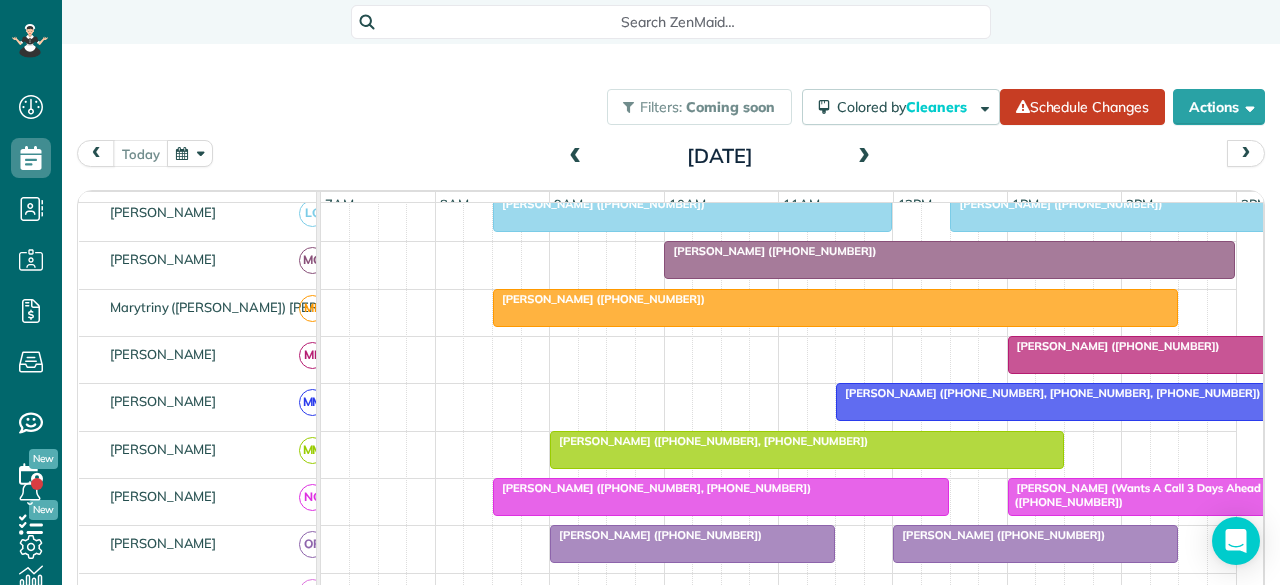 click at bounding box center [1236, 355] 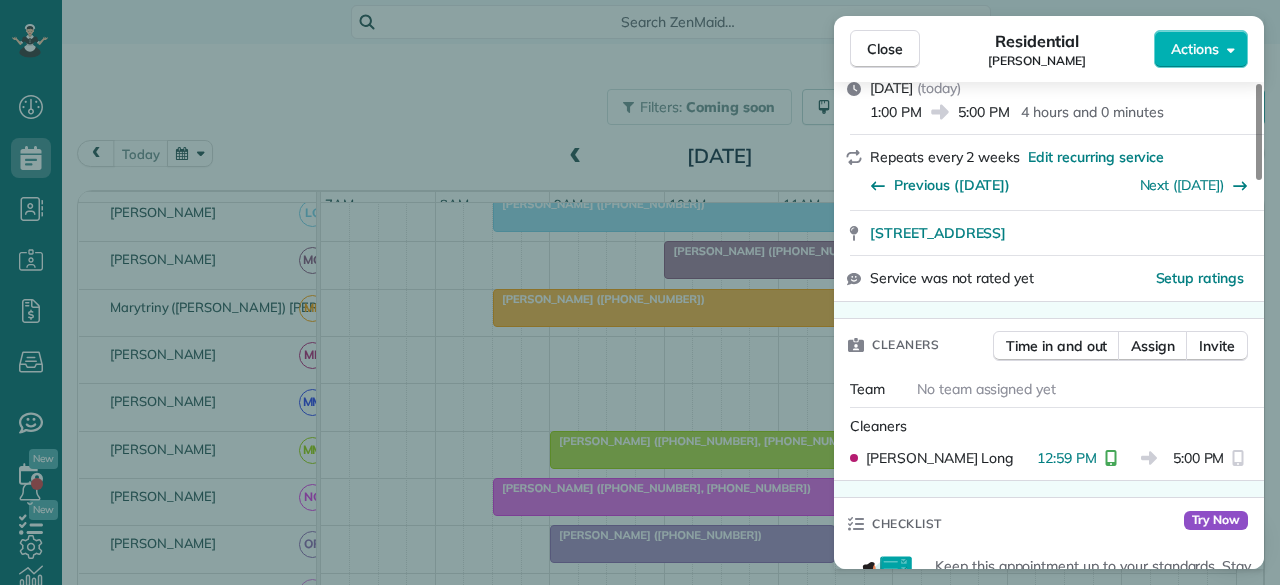scroll, scrollTop: 300, scrollLeft: 0, axis: vertical 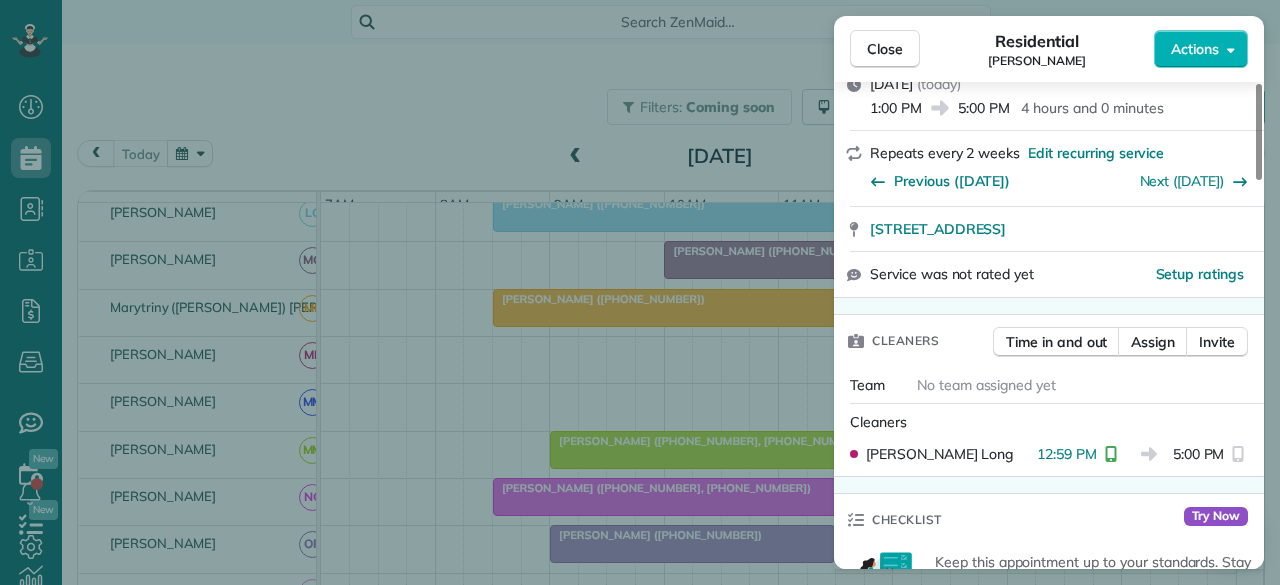 drag, startPoint x: 888, startPoint y: 57, endPoint x: 684, endPoint y: 577, distance: 558.5839 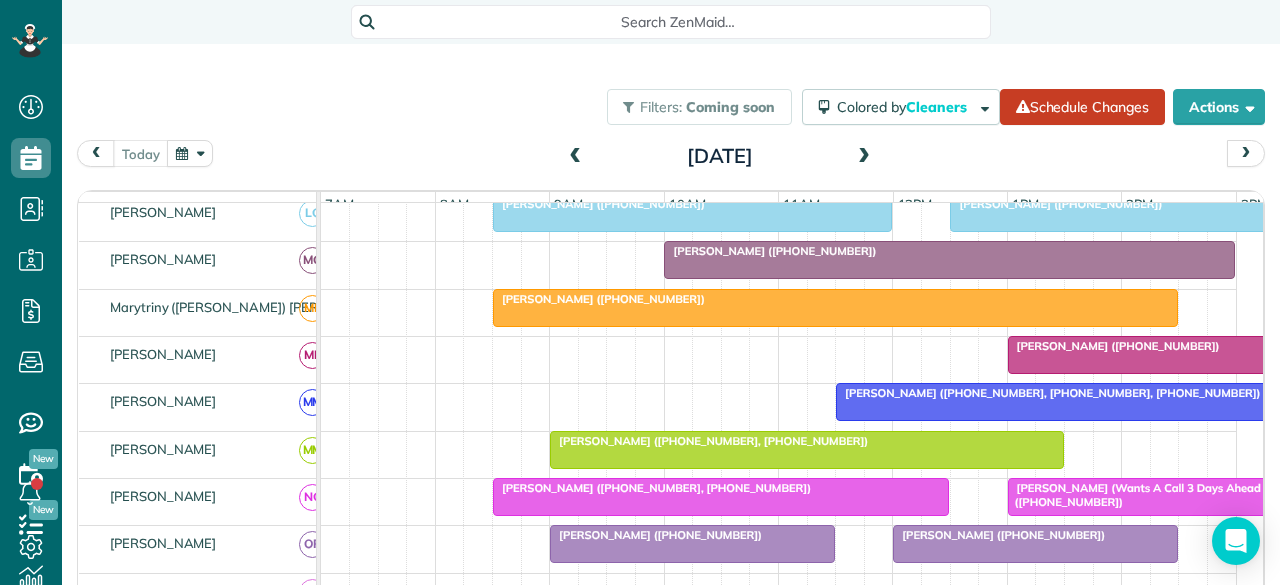 scroll, scrollTop: 921, scrollLeft: 0, axis: vertical 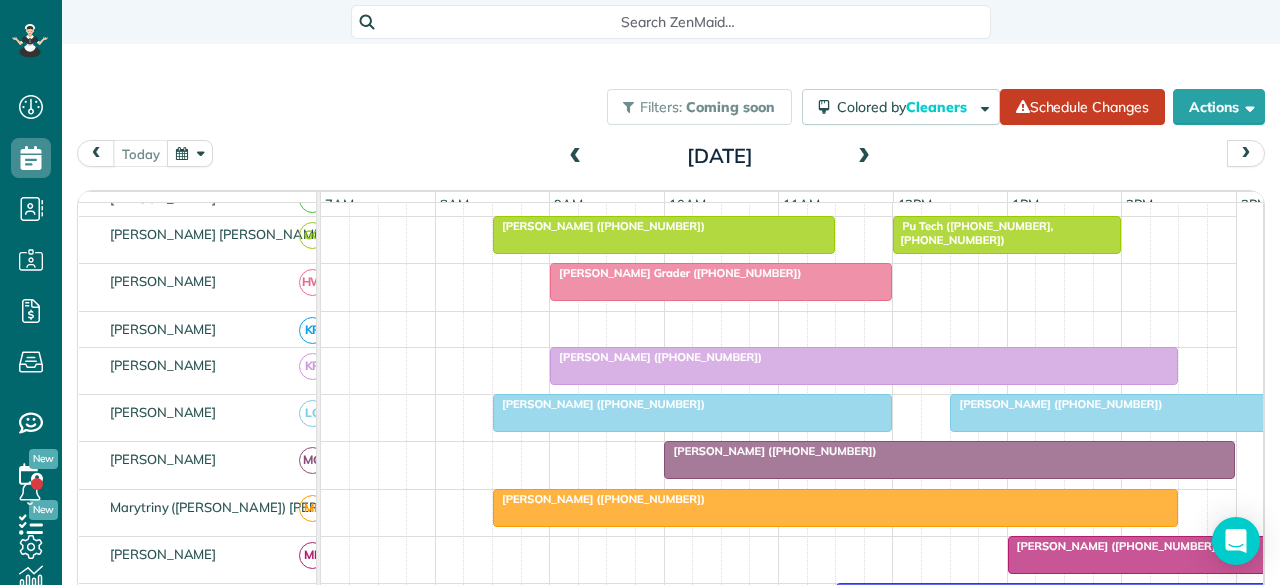 click on "[PERSON_NAME] ([PHONE_NUMBER])" at bounding box center (692, 404) 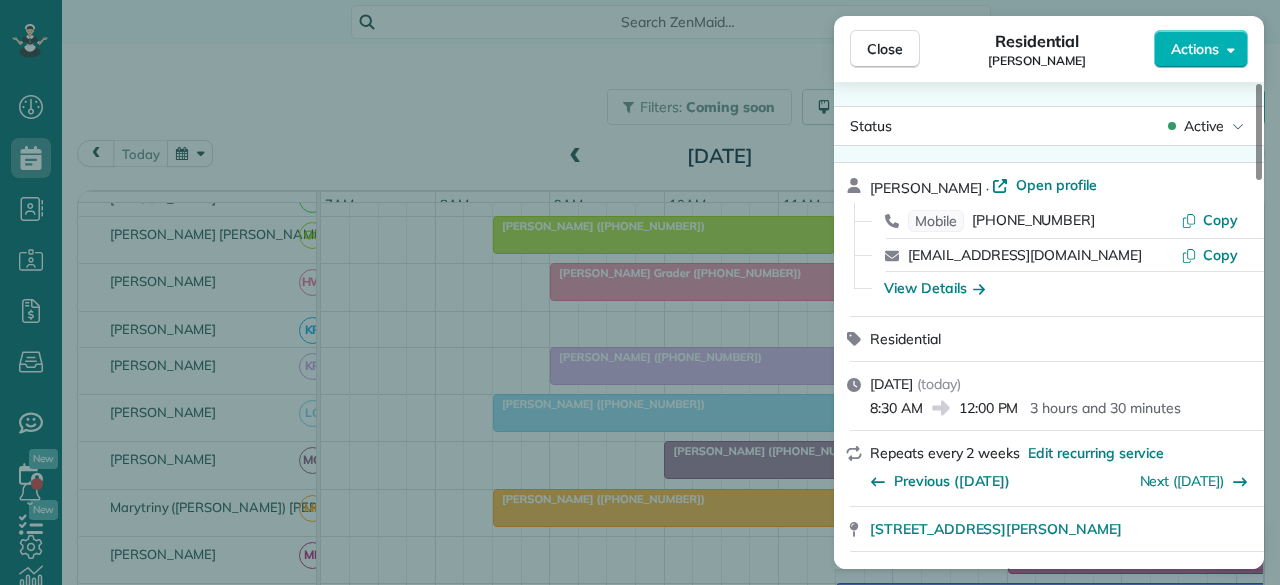 scroll, scrollTop: 0, scrollLeft: 0, axis: both 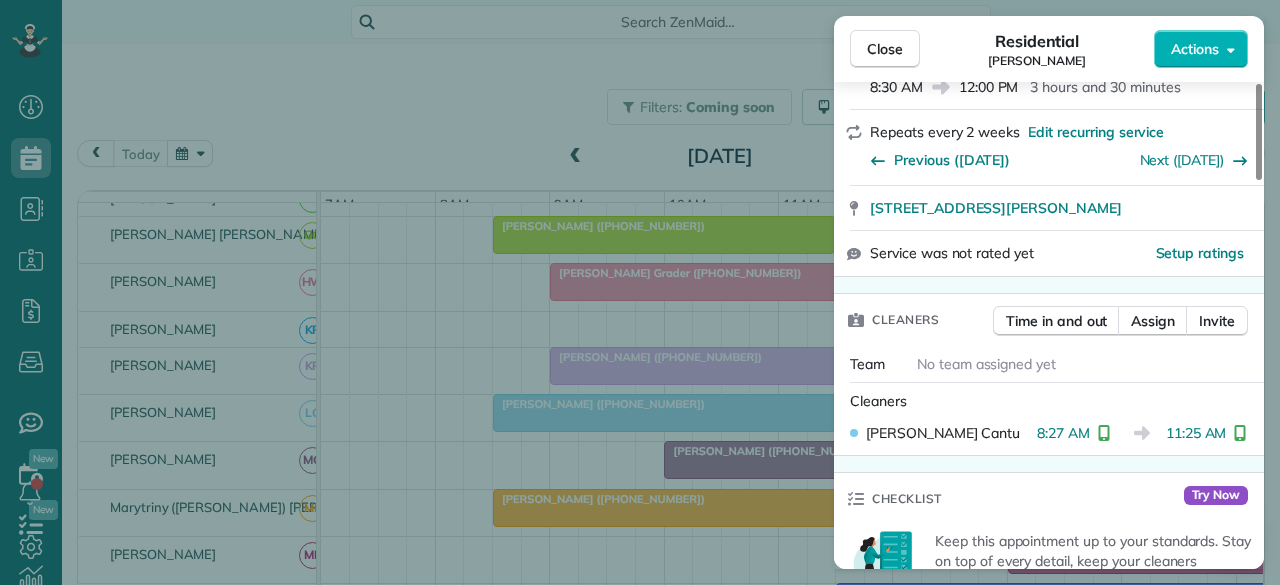 drag, startPoint x: 882, startPoint y: 51, endPoint x: 866, endPoint y: 315, distance: 264.4844 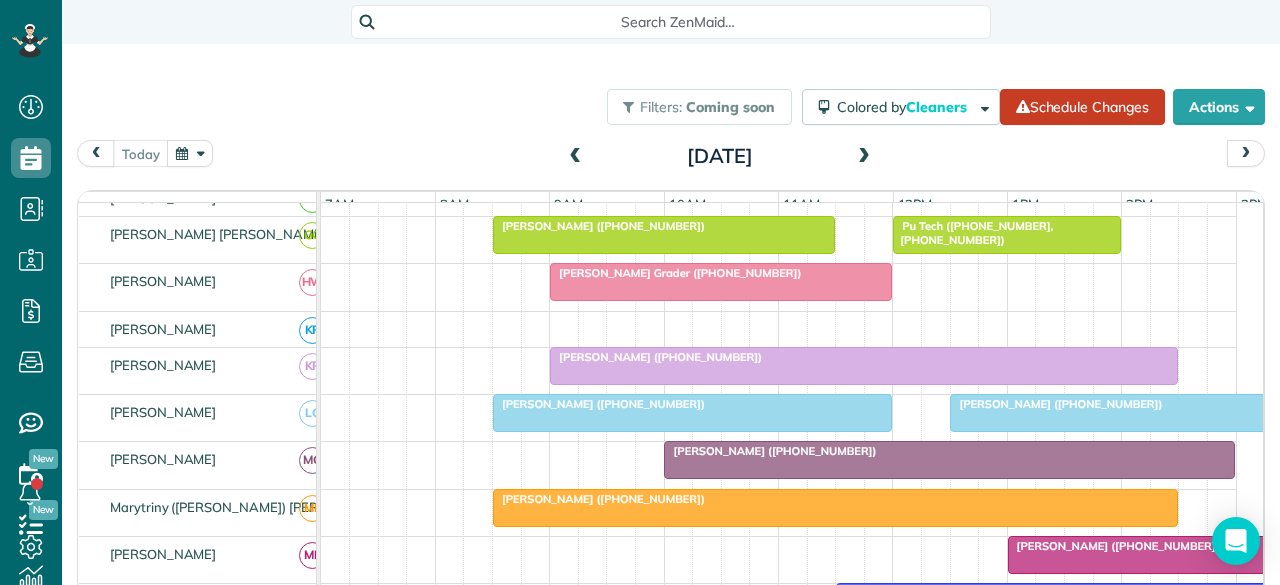 click at bounding box center [1207, 413] 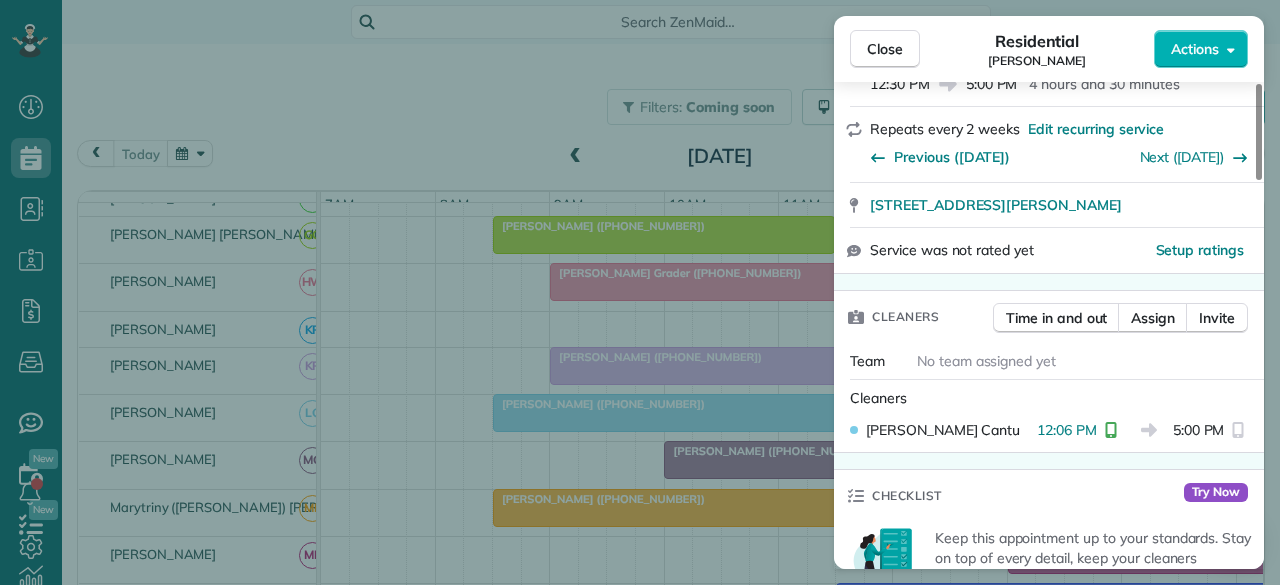 scroll, scrollTop: 400, scrollLeft: 0, axis: vertical 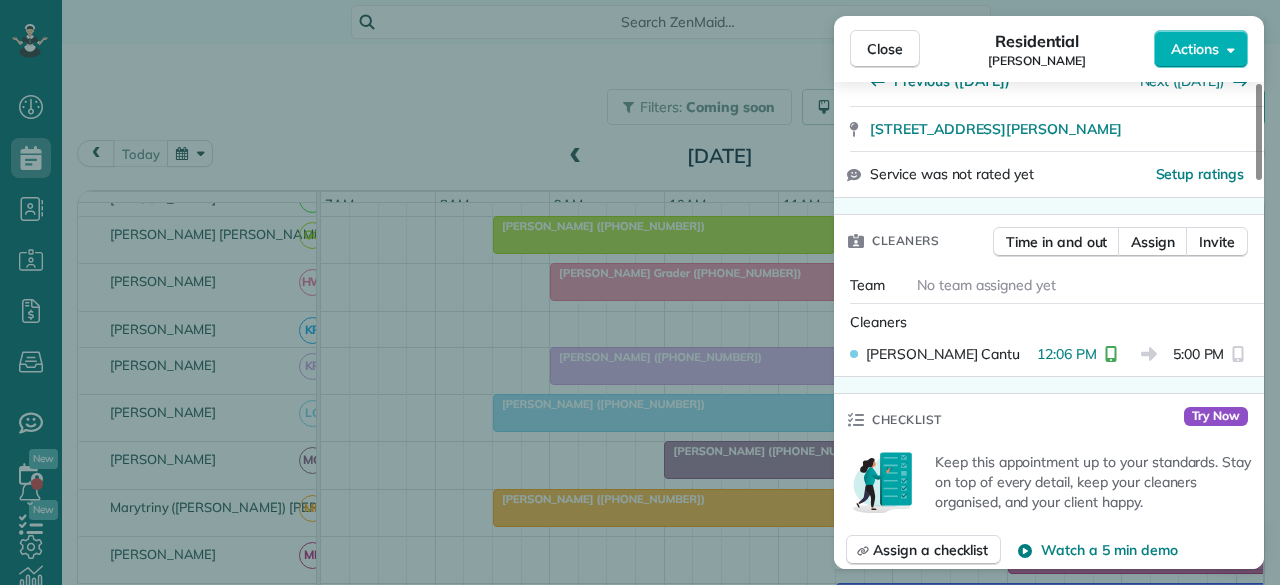 click on "Close" at bounding box center (885, 49) 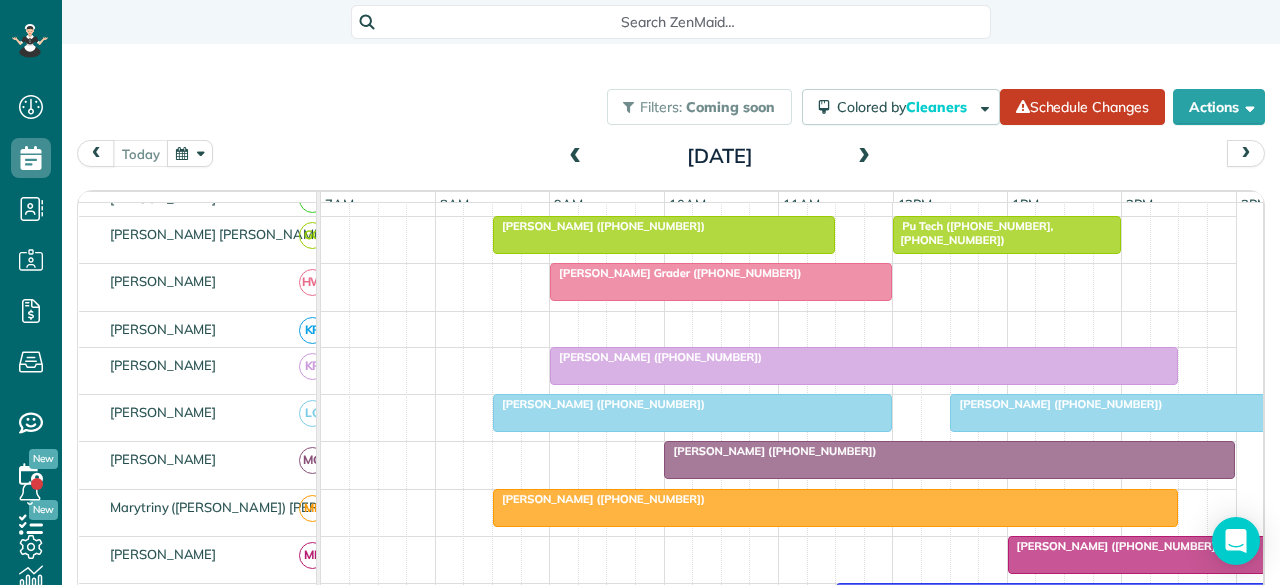 scroll, scrollTop: 613, scrollLeft: 0, axis: vertical 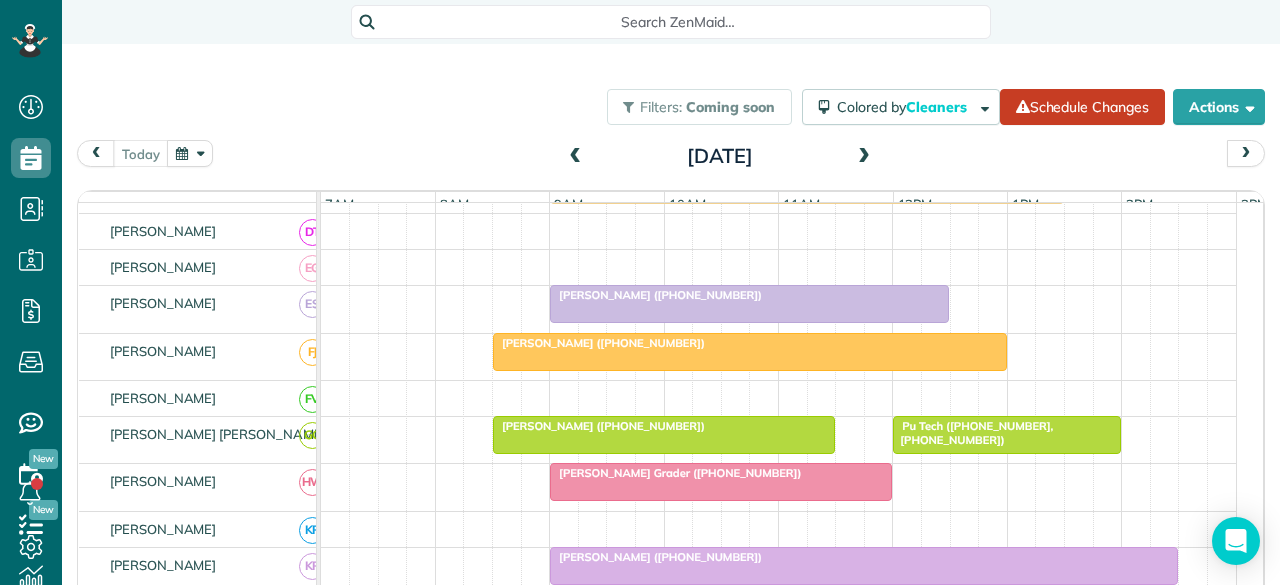 click at bounding box center [750, 352] 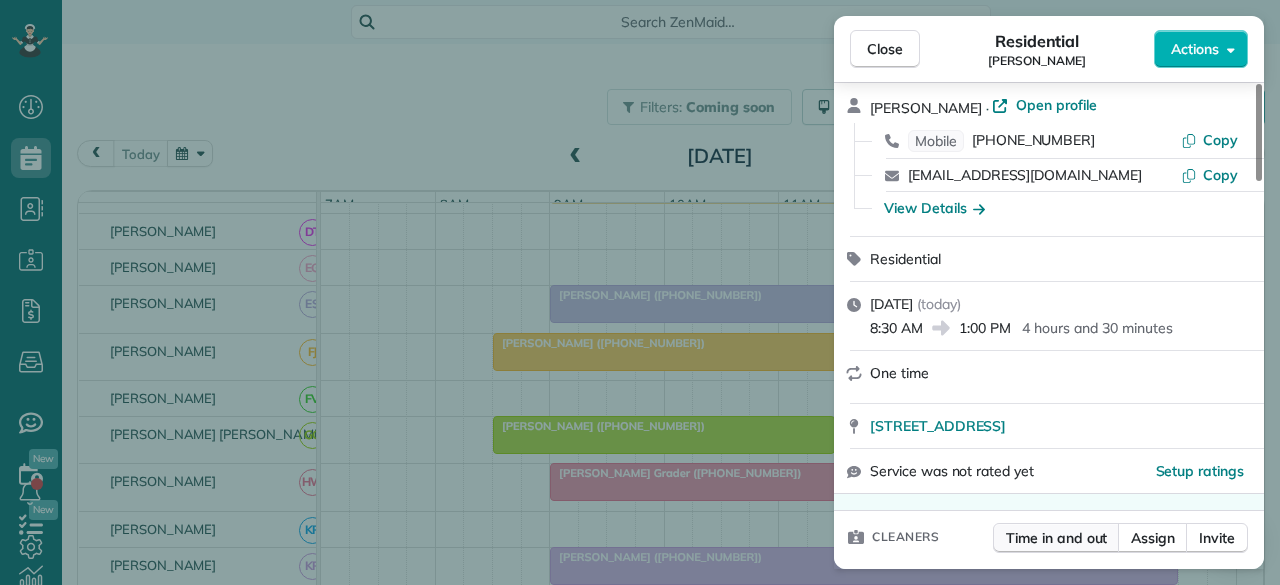 scroll, scrollTop: 200, scrollLeft: 0, axis: vertical 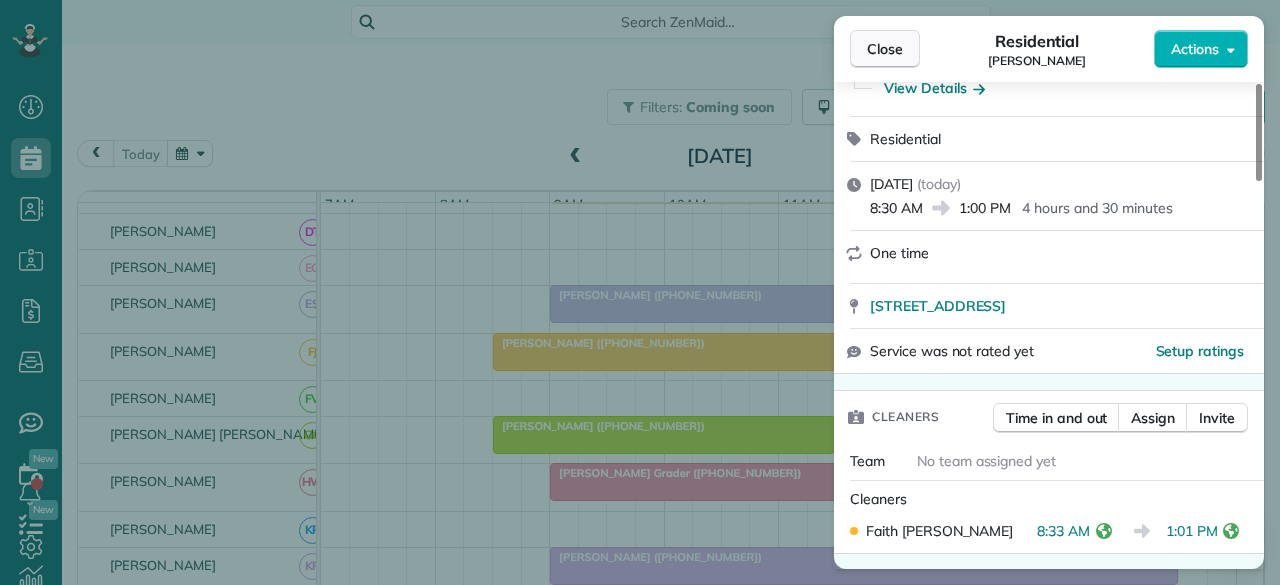 click on "Close" at bounding box center (885, 49) 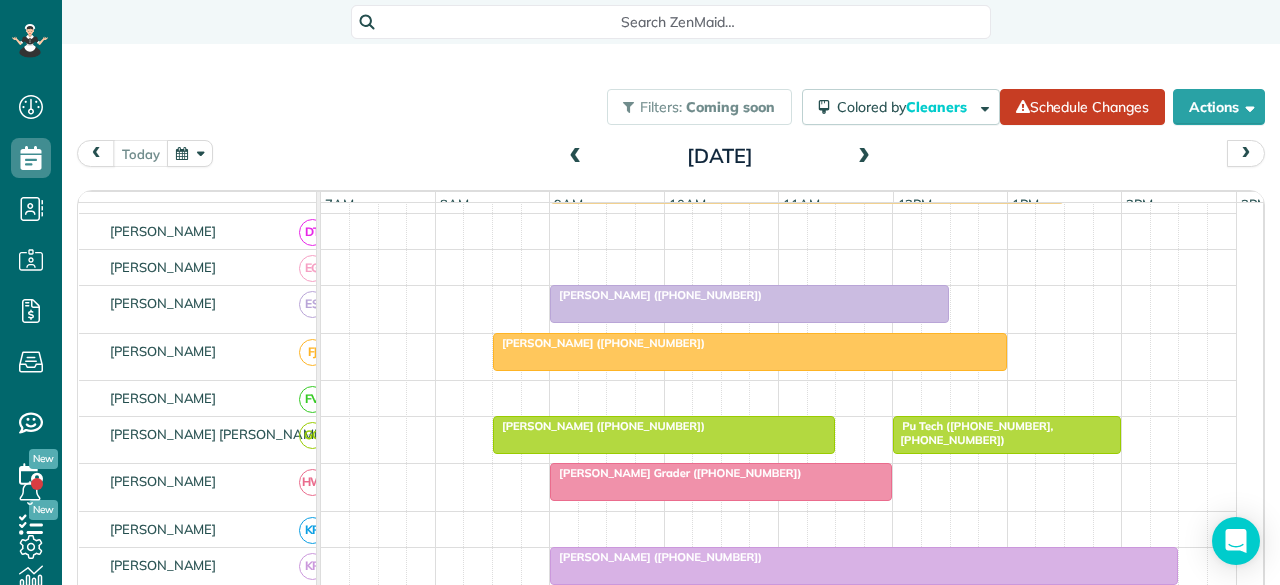 click on "[PERSON_NAME] ([PHONE_NUMBER])" at bounding box center (749, 295) 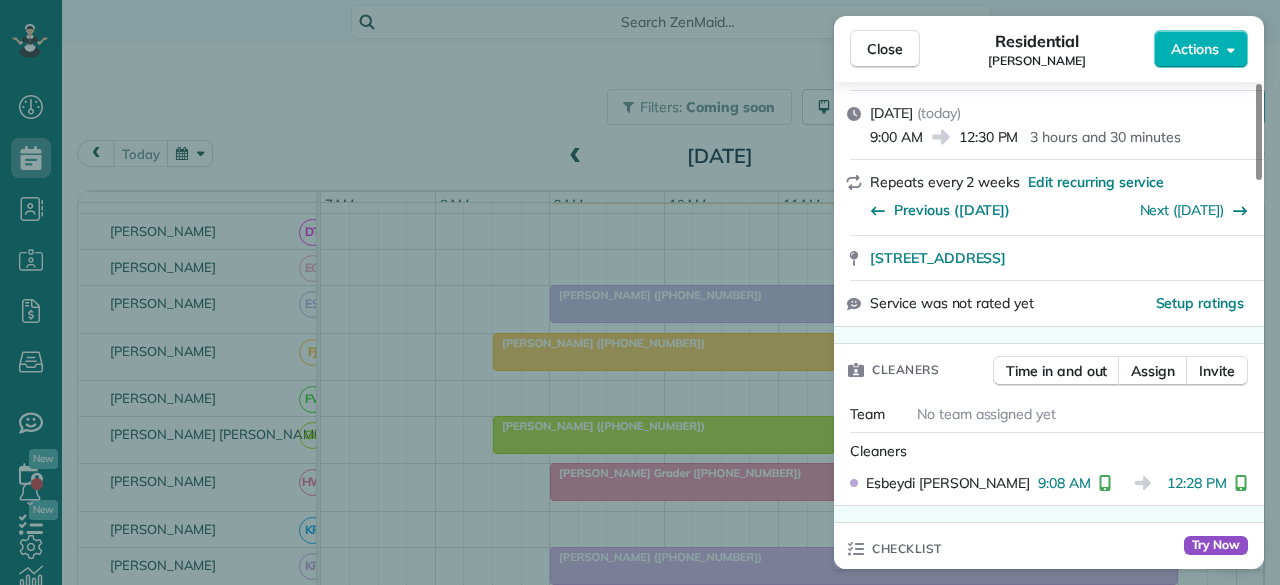 scroll, scrollTop: 300, scrollLeft: 0, axis: vertical 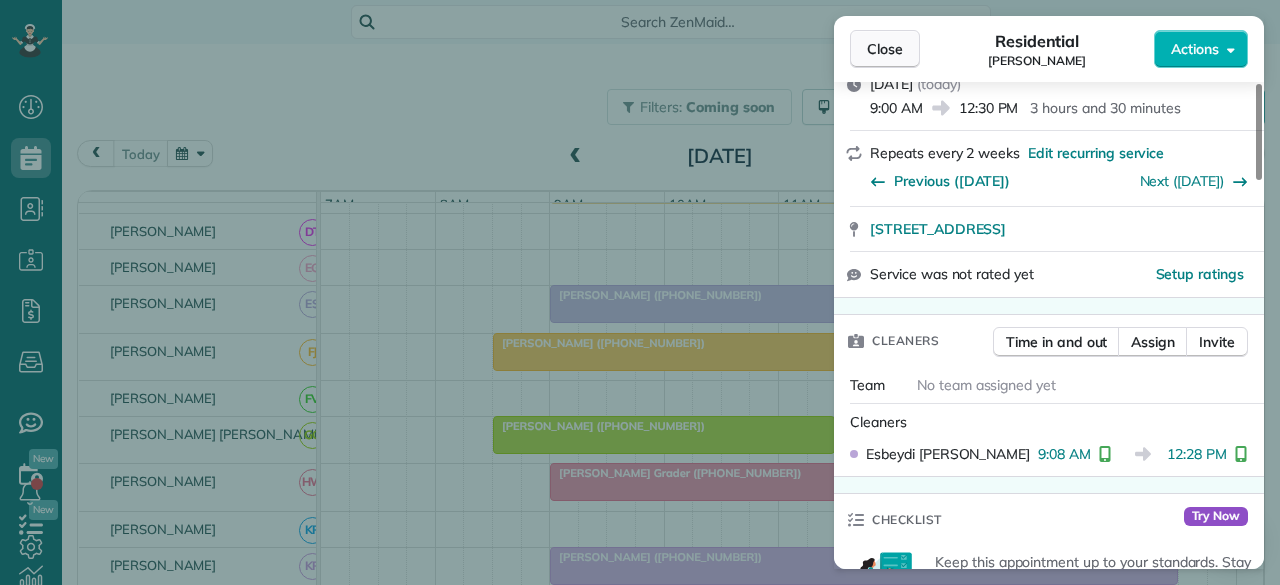 click on "Close" at bounding box center (885, 49) 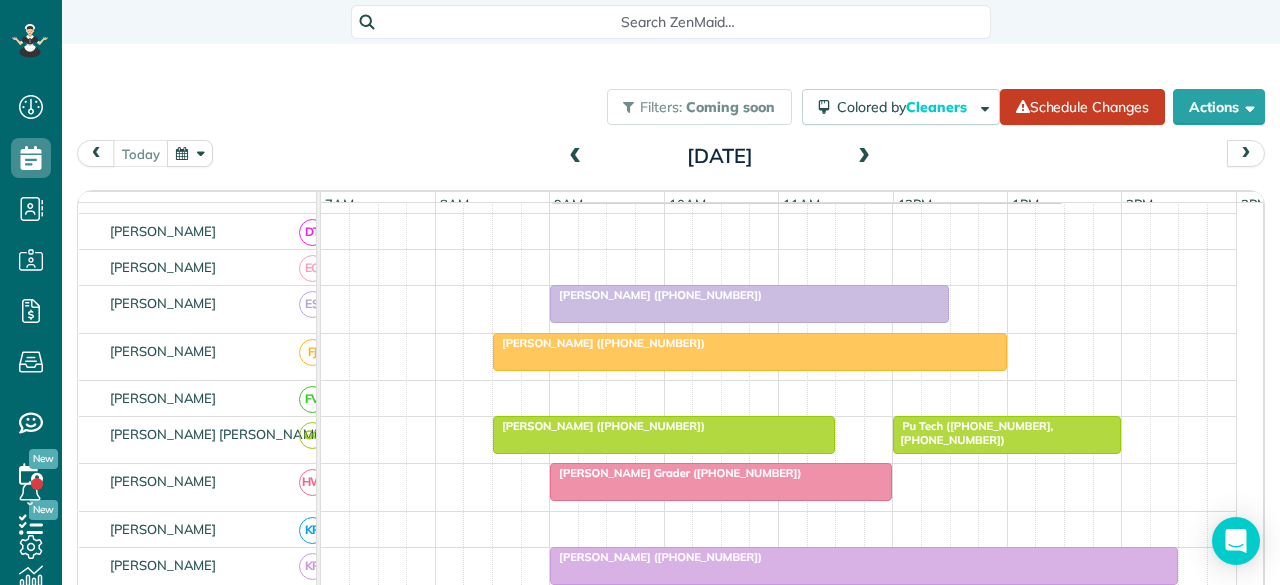 scroll, scrollTop: 508, scrollLeft: 0, axis: vertical 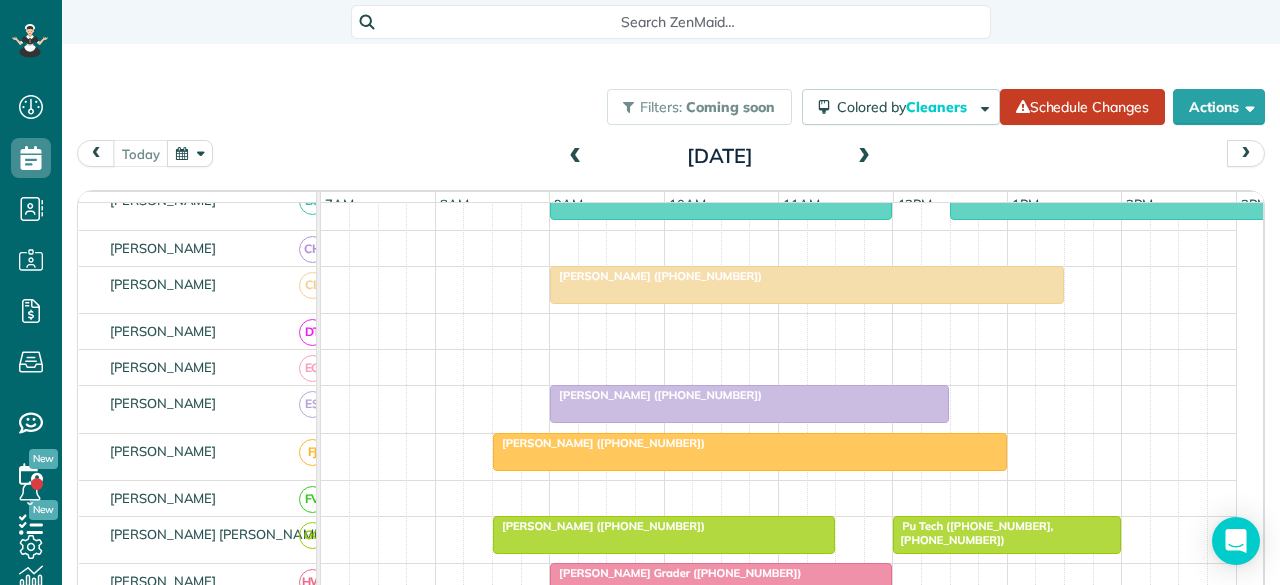 click on "[PERSON_NAME] ([PHONE_NUMBER])" at bounding box center [656, 276] 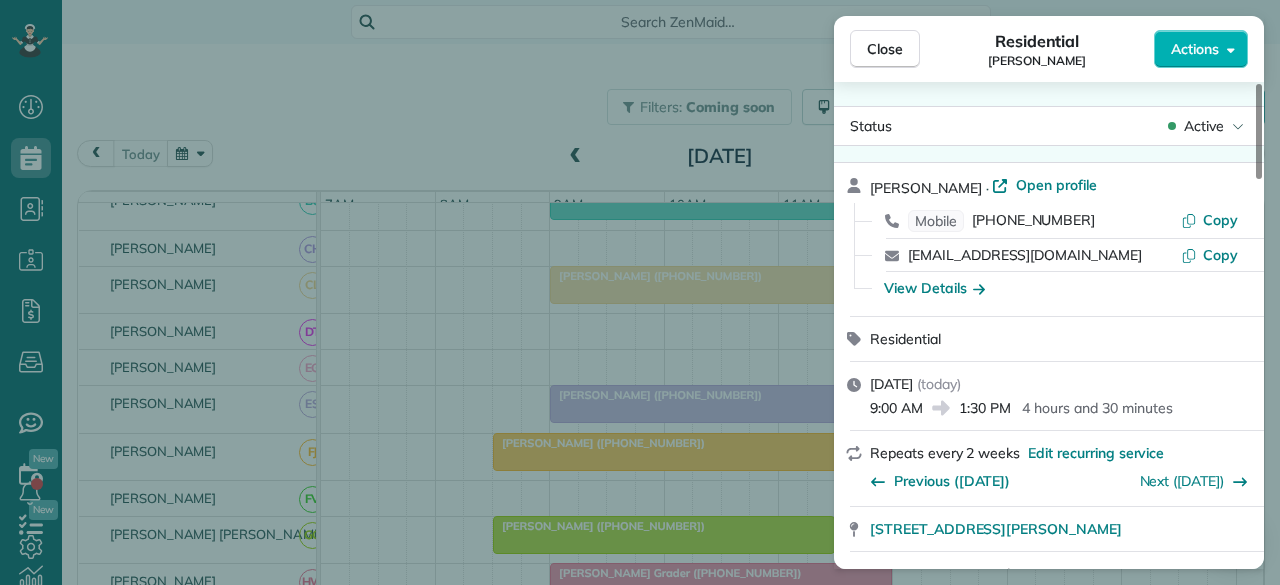 scroll, scrollTop: 0, scrollLeft: 0, axis: both 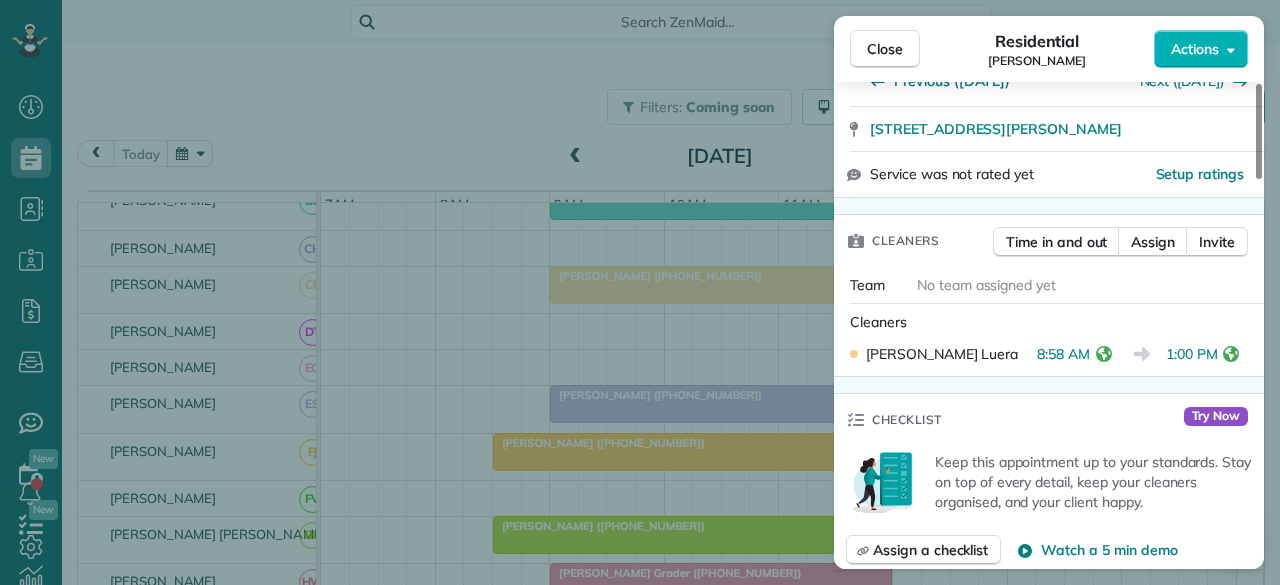 click on "Close" at bounding box center [885, 49] 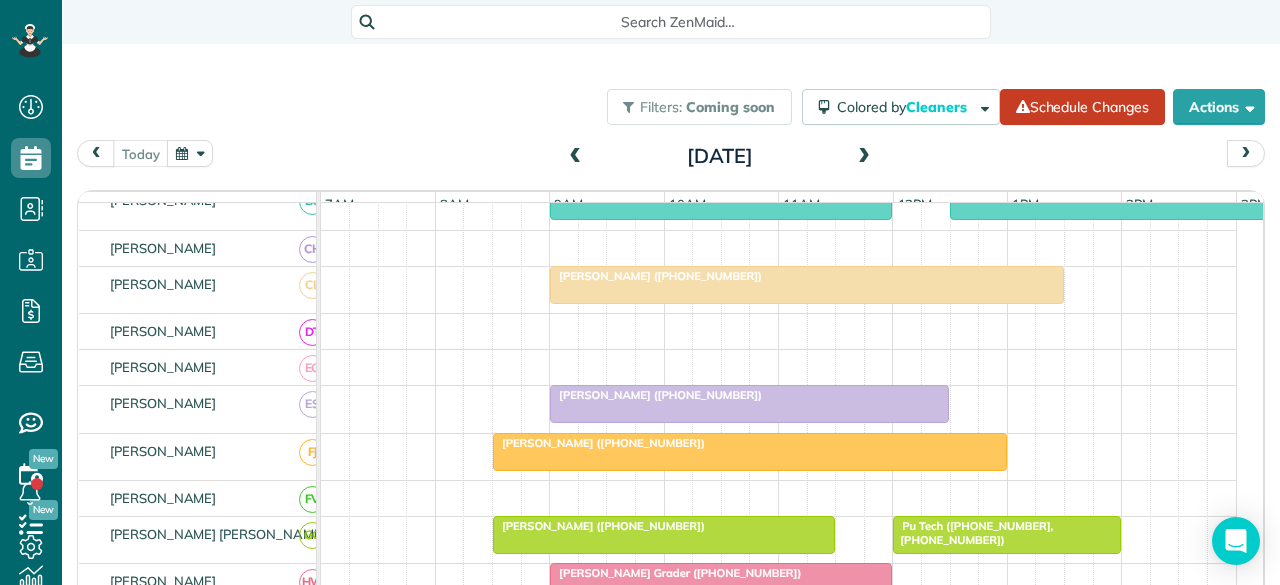 scroll, scrollTop: 356, scrollLeft: 0, axis: vertical 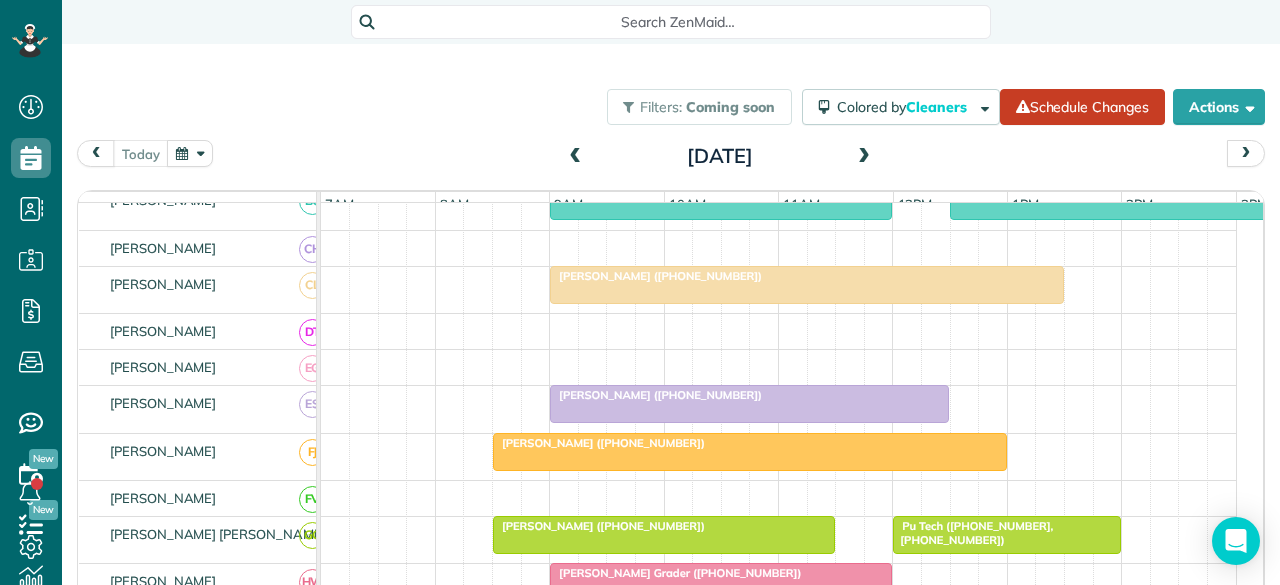 click on "[PERSON_NAME] ([PHONE_NUMBER])" at bounding box center (599, 526) 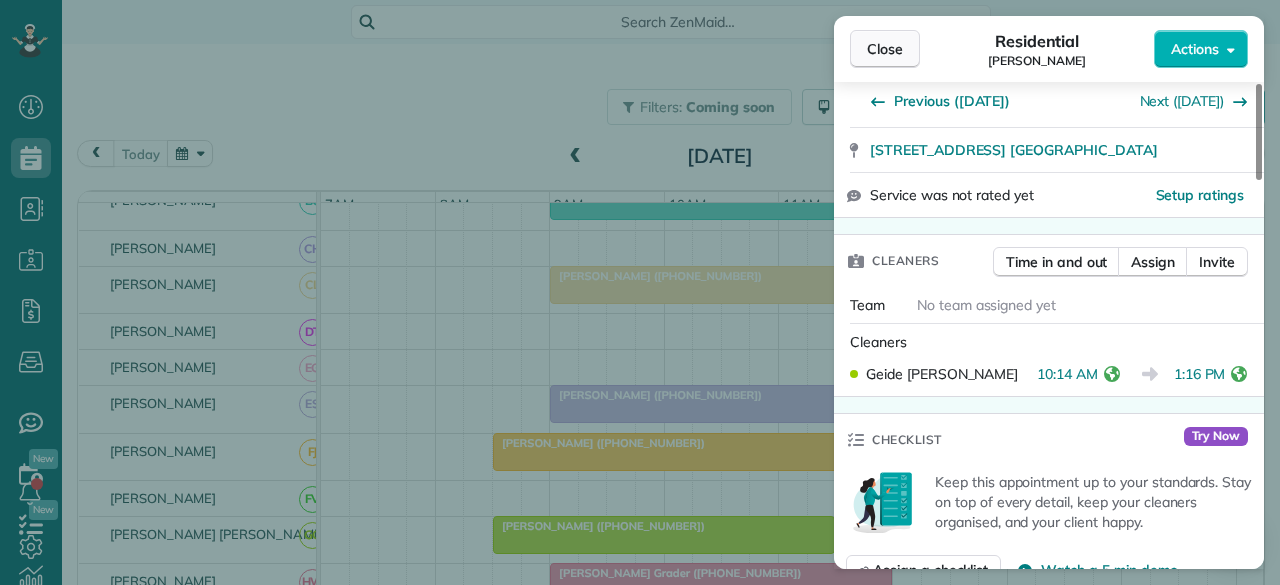 click on "Close" at bounding box center (885, 49) 